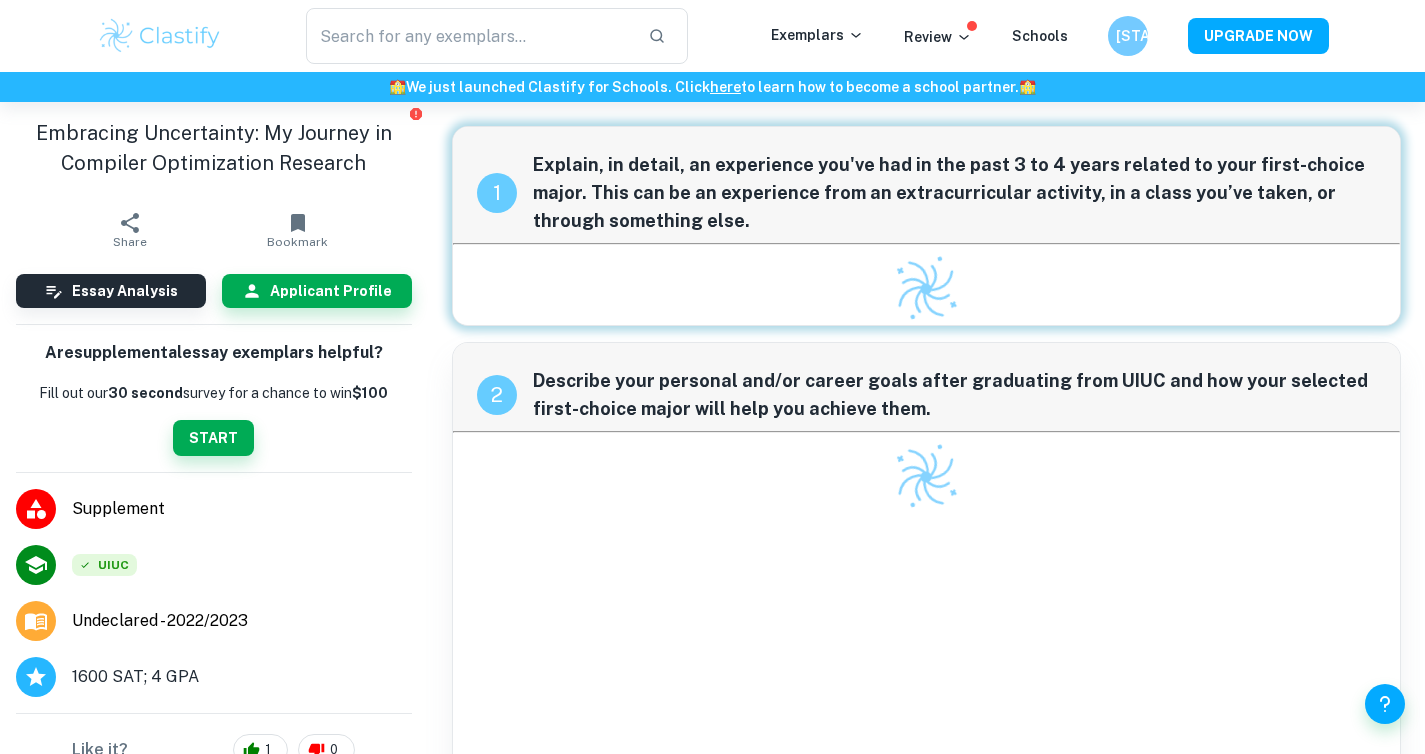 scroll, scrollTop: 0, scrollLeft: 0, axis: both 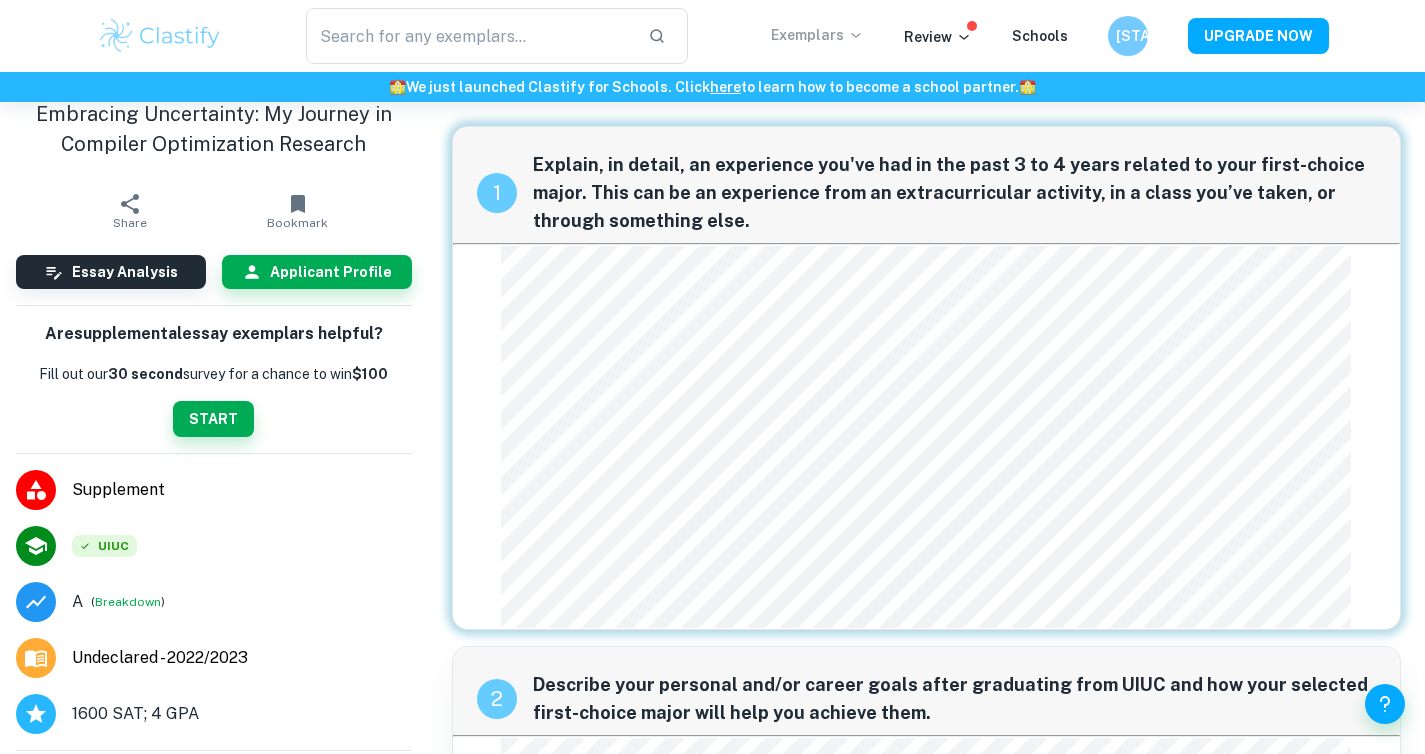 click on "Exemplars" at bounding box center [817, 35] 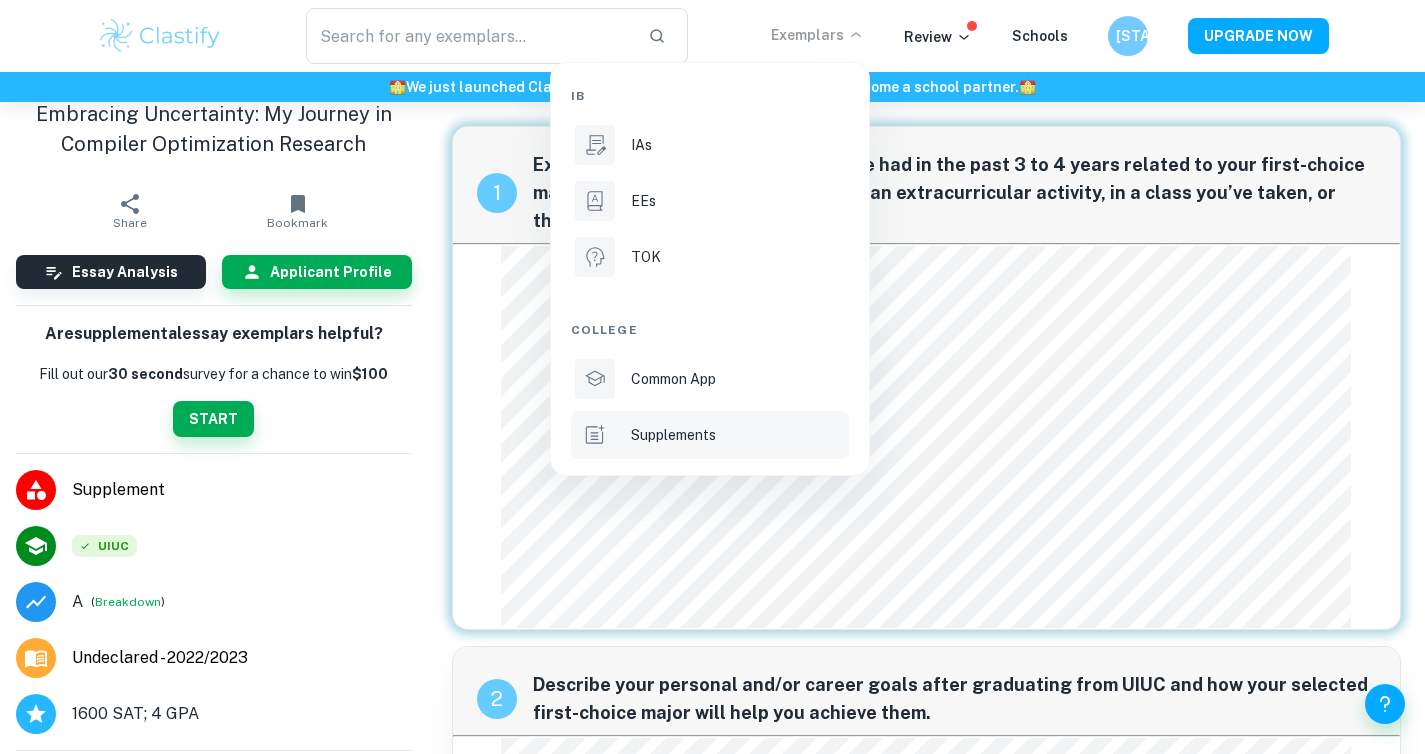 click on "Supplements" at bounding box center [738, 435] 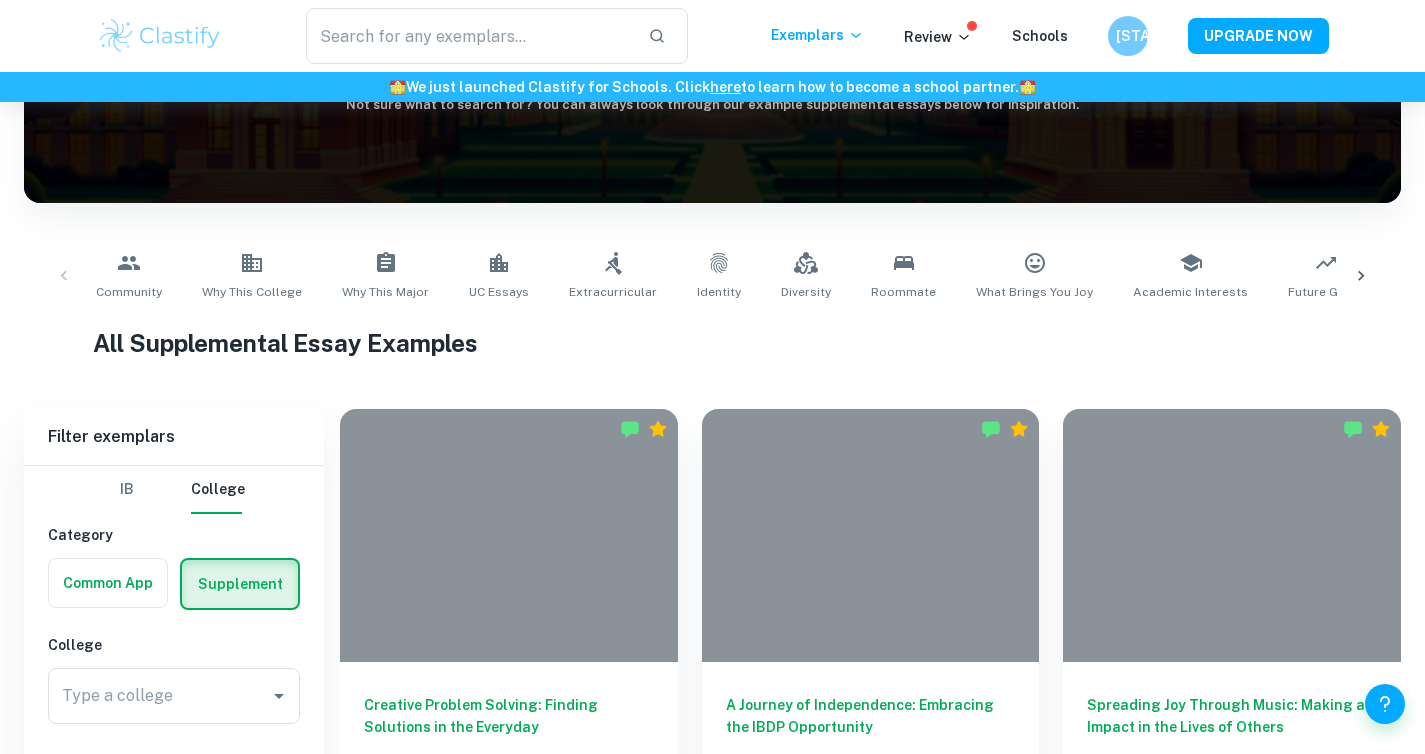 scroll, scrollTop: 353, scrollLeft: 0, axis: vertical 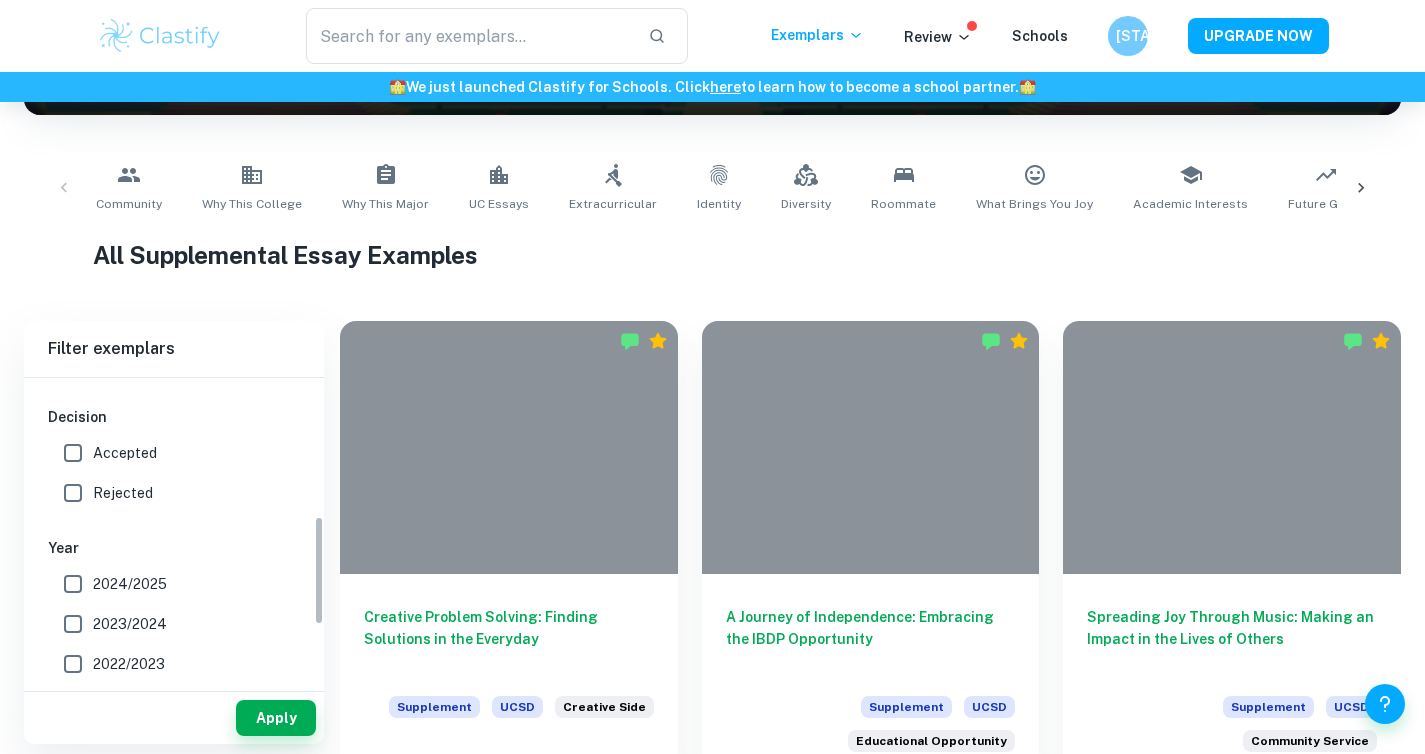 click on "Accepted" at bounding box center [168, 453] 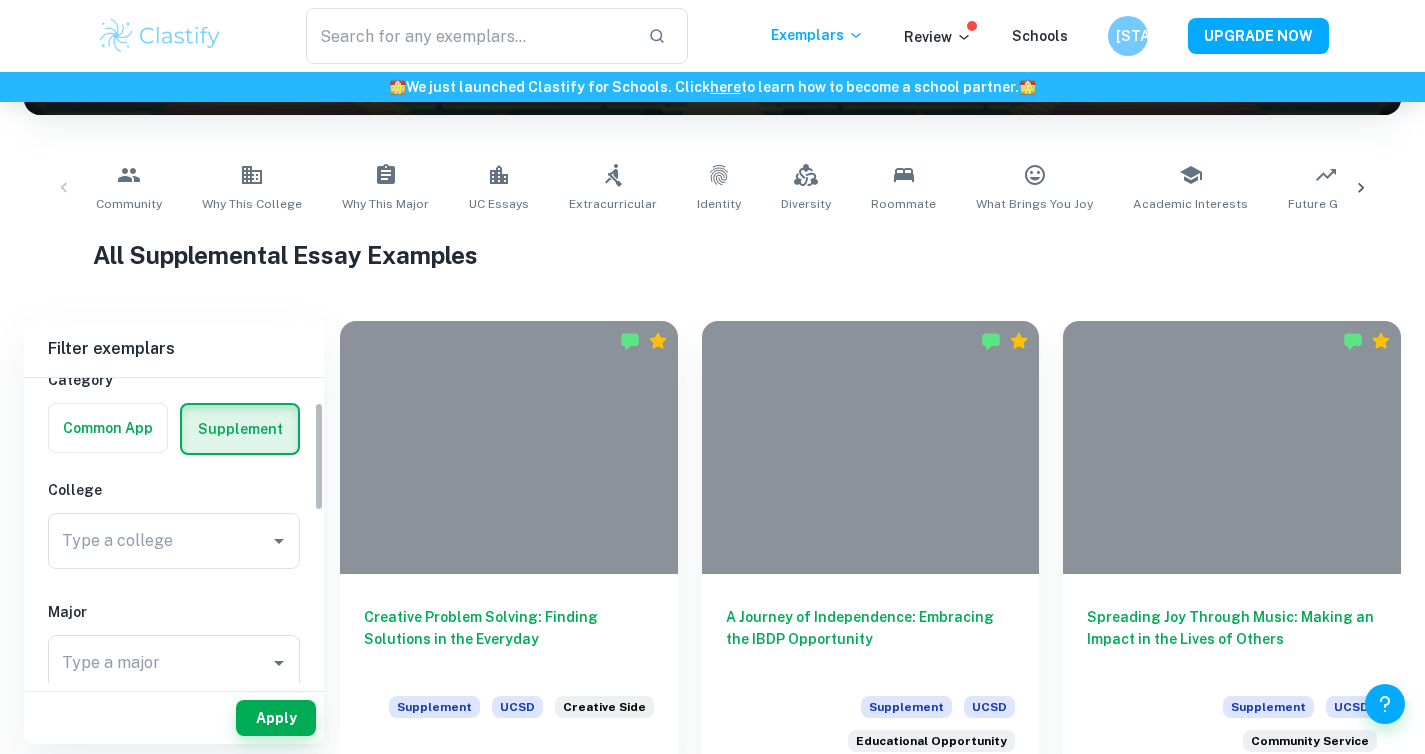 scroll, scrollTop: 63, scrollLeft: 0, axis: vertical 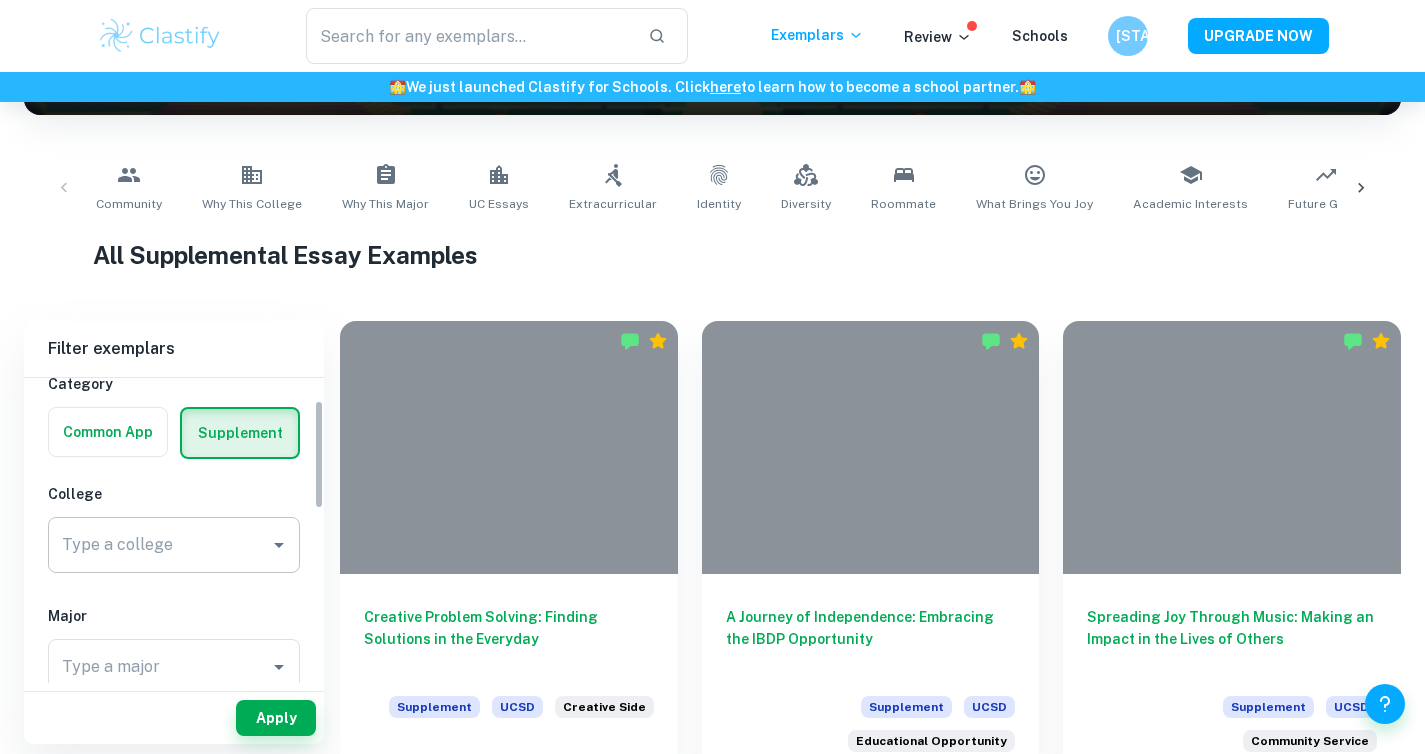 click on "Type a college" at bounding box center [159, 545] 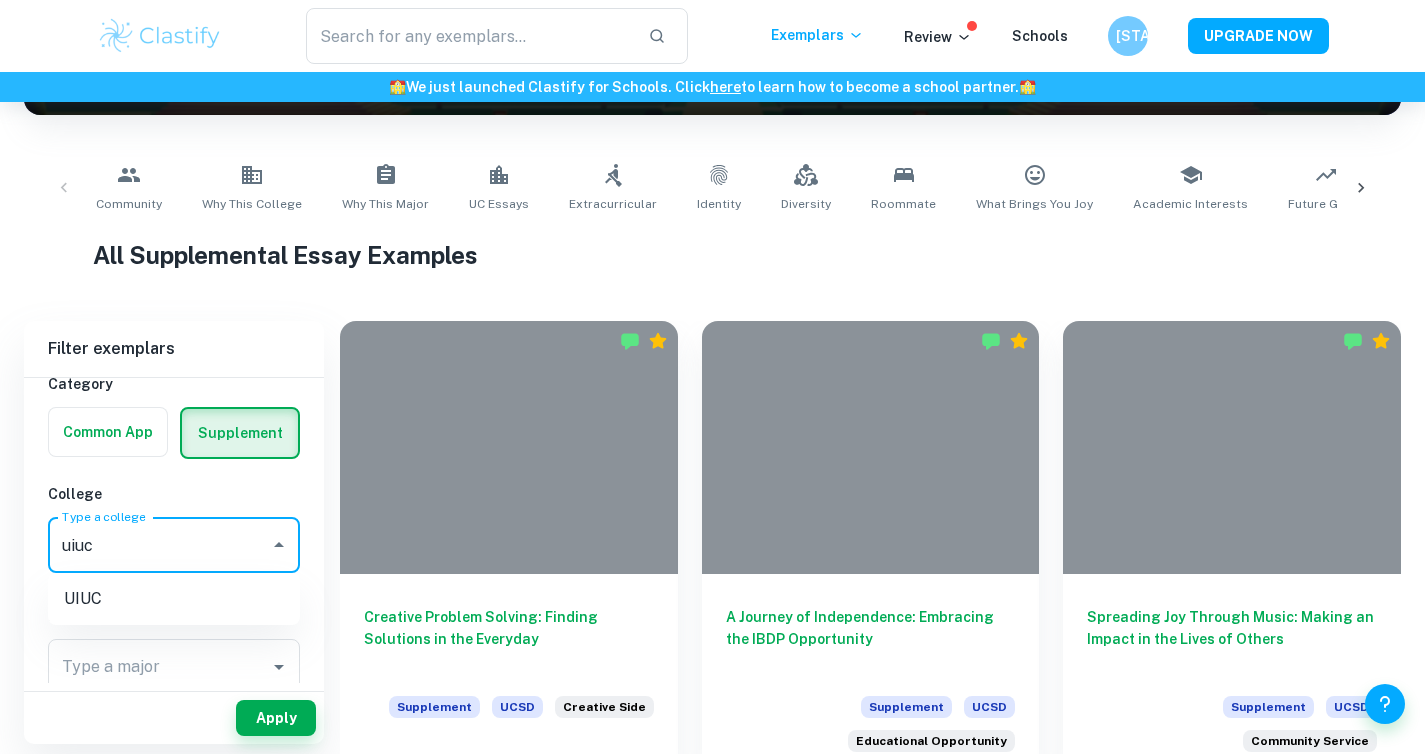 click on "UIUC" at bounding box center (174, 599) 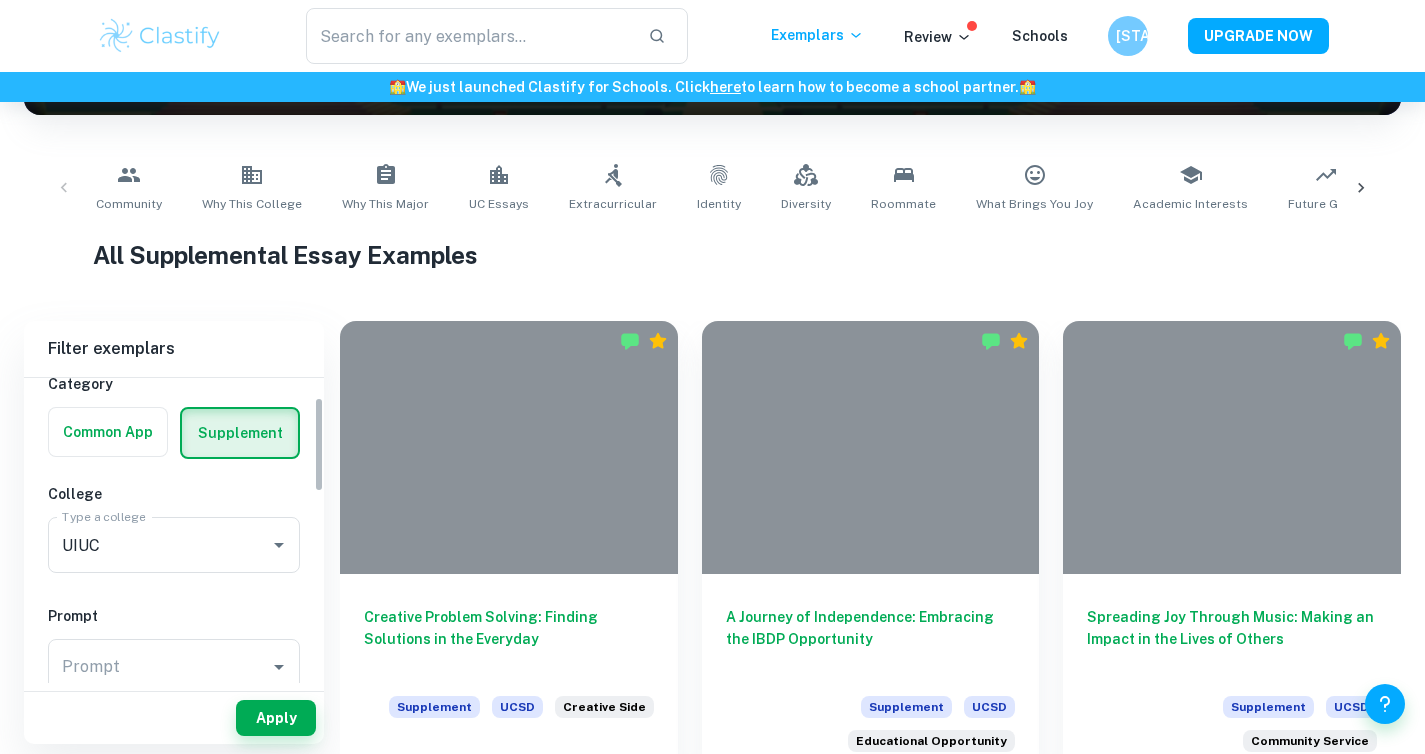 drag, startPoint x: 283, startPoint y: 734, endPoint x: 139, endPoint y: 575, distance: 214.51573 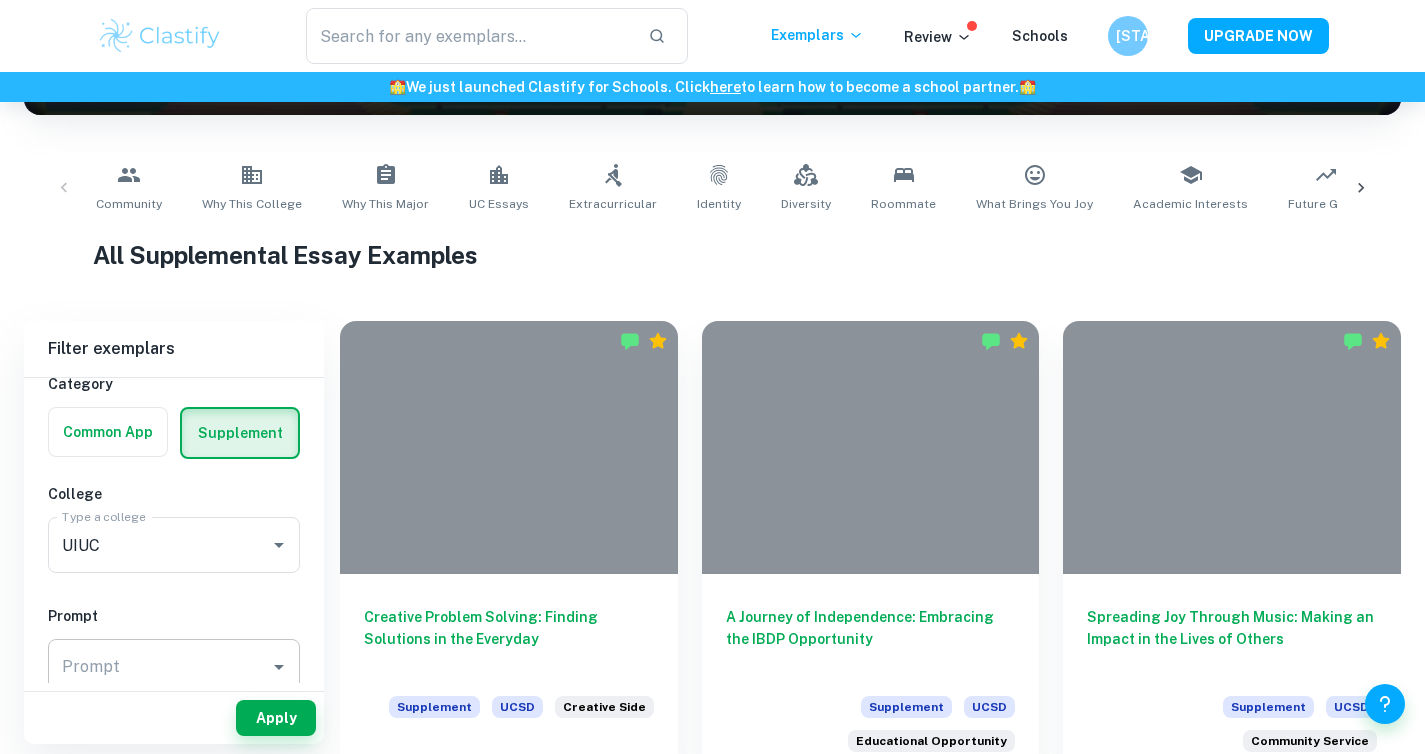 click on "Prompt" at bounding box center [159, 667] 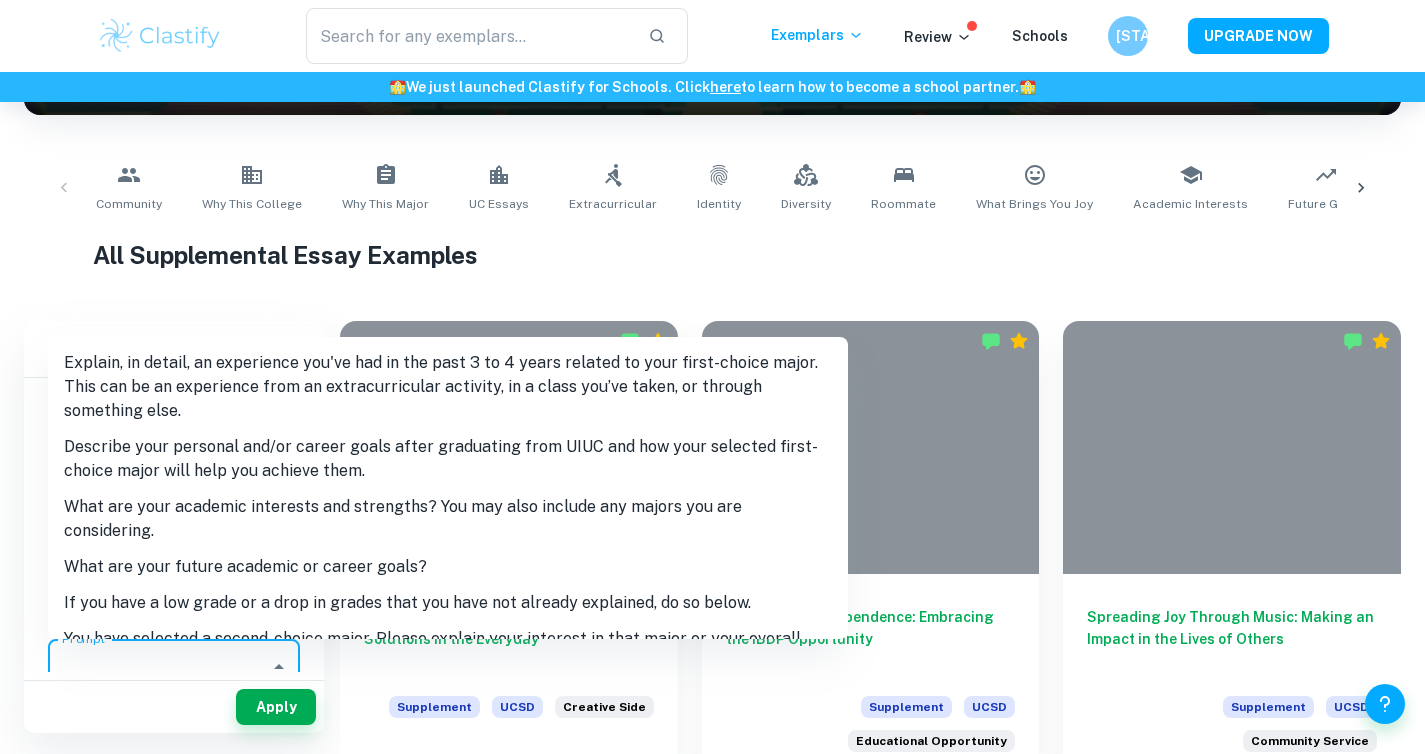 scroll, scrollTop: 335, scrollLeft: 0, axis: vertical 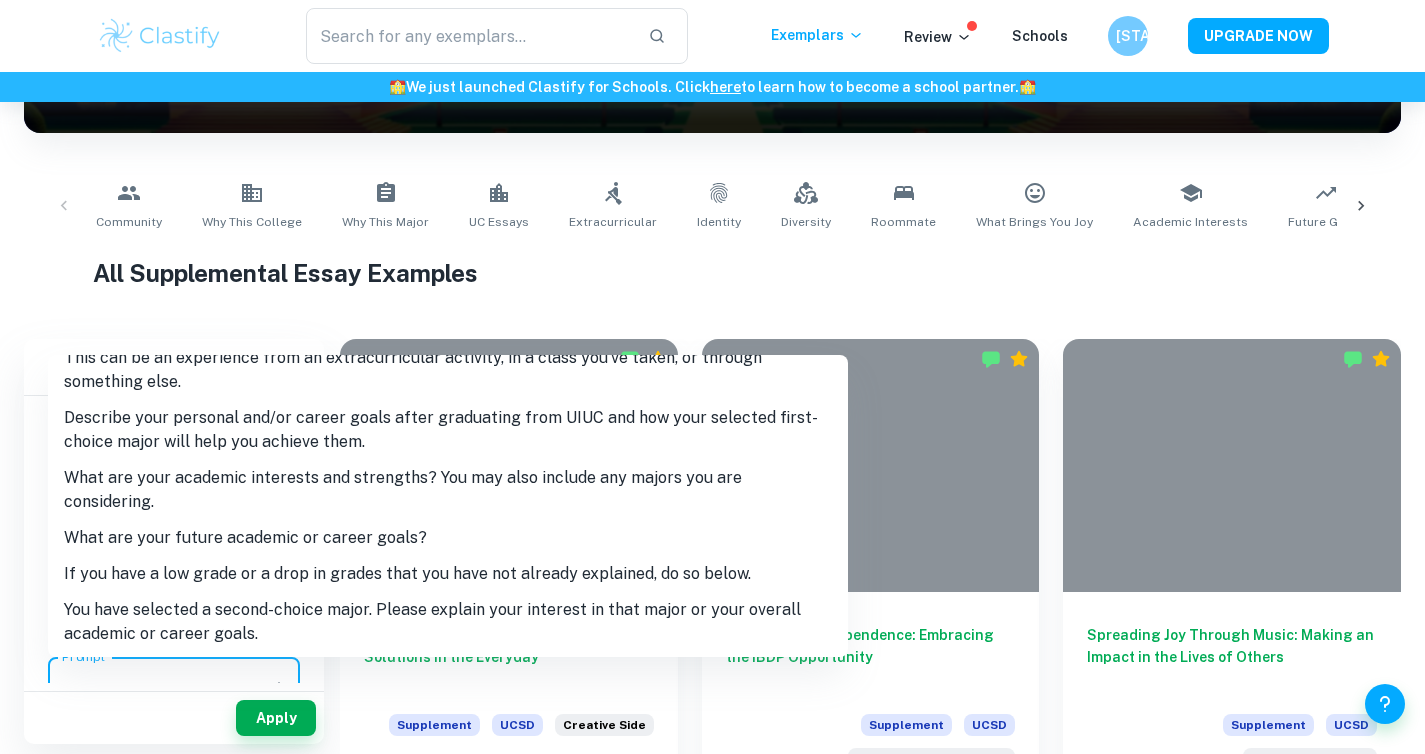 click on "Describe your personal and/or career goals after graduating from UIUC and how your selected first-choice major will help you achieve them." at bounding box center [448, 430] 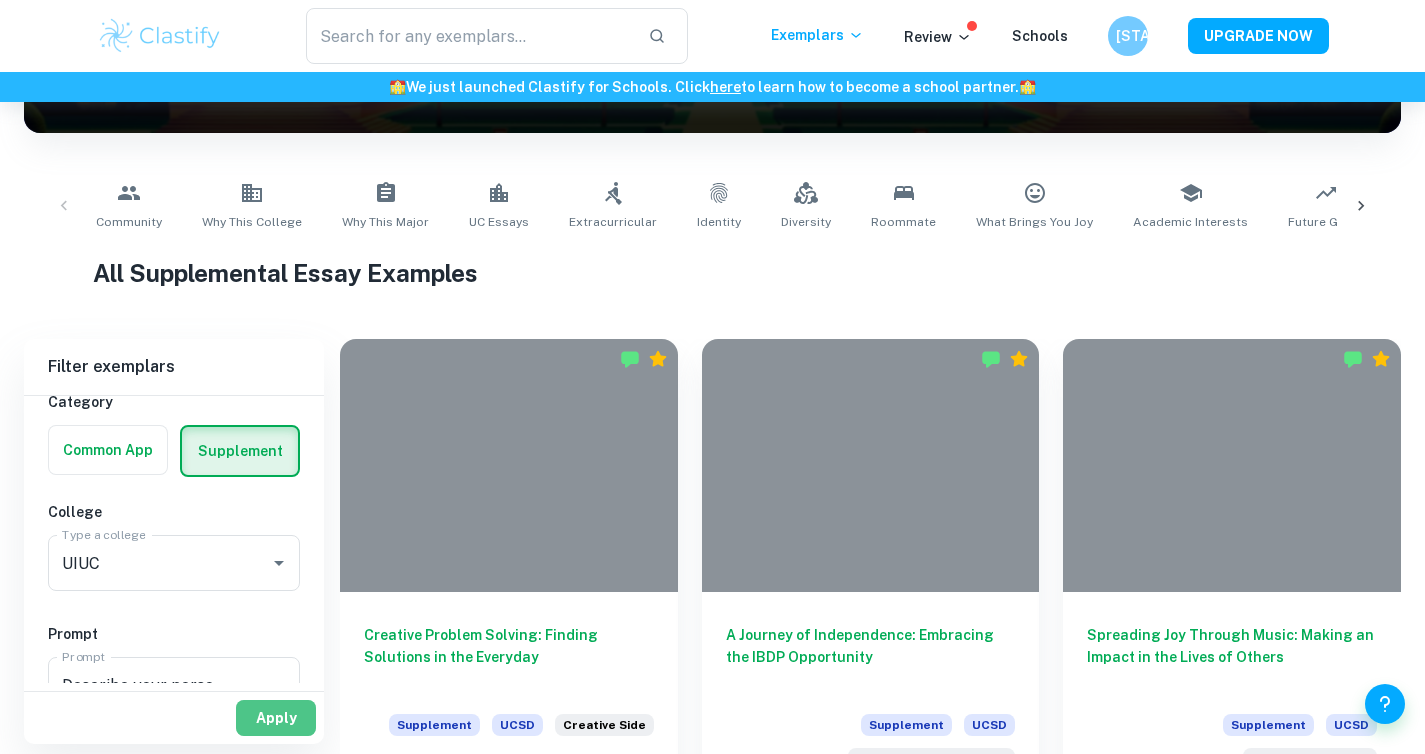 click on "Apply" at bounding box center (276, 718) 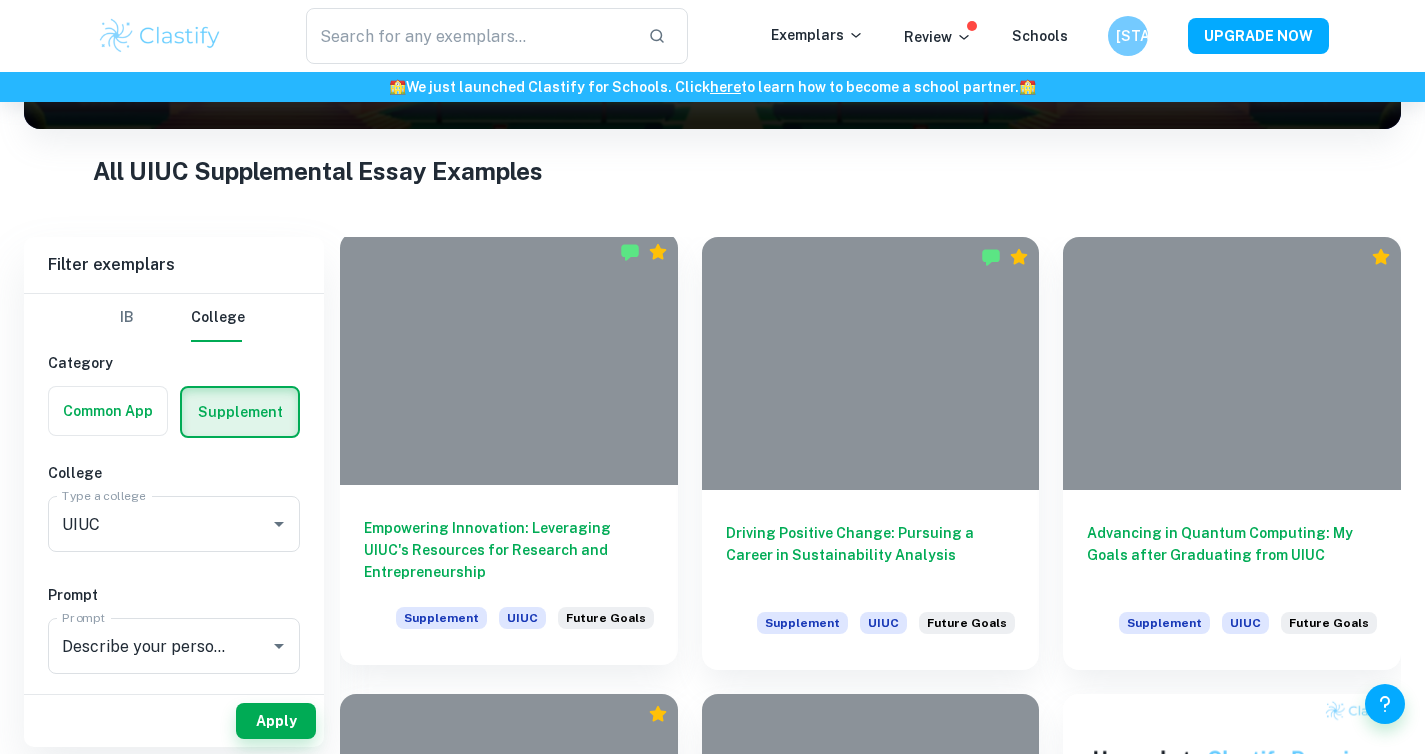 scroll, scrollTop: 344, scrollLeft: 0, axis: vertical 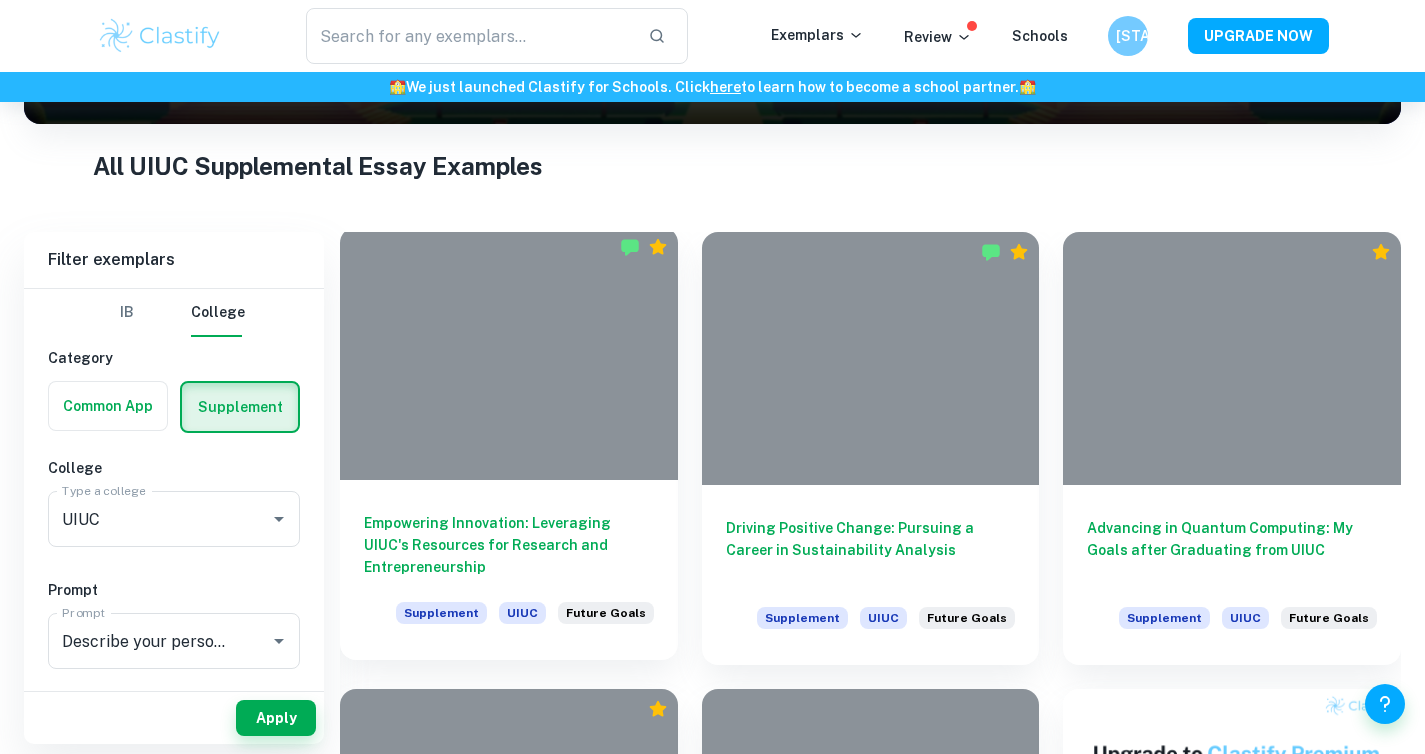 click on "Empowering Innovation: Leveraging UIUC's Resources for Research and Entrepreneurship" at bounding box center [509, 545] 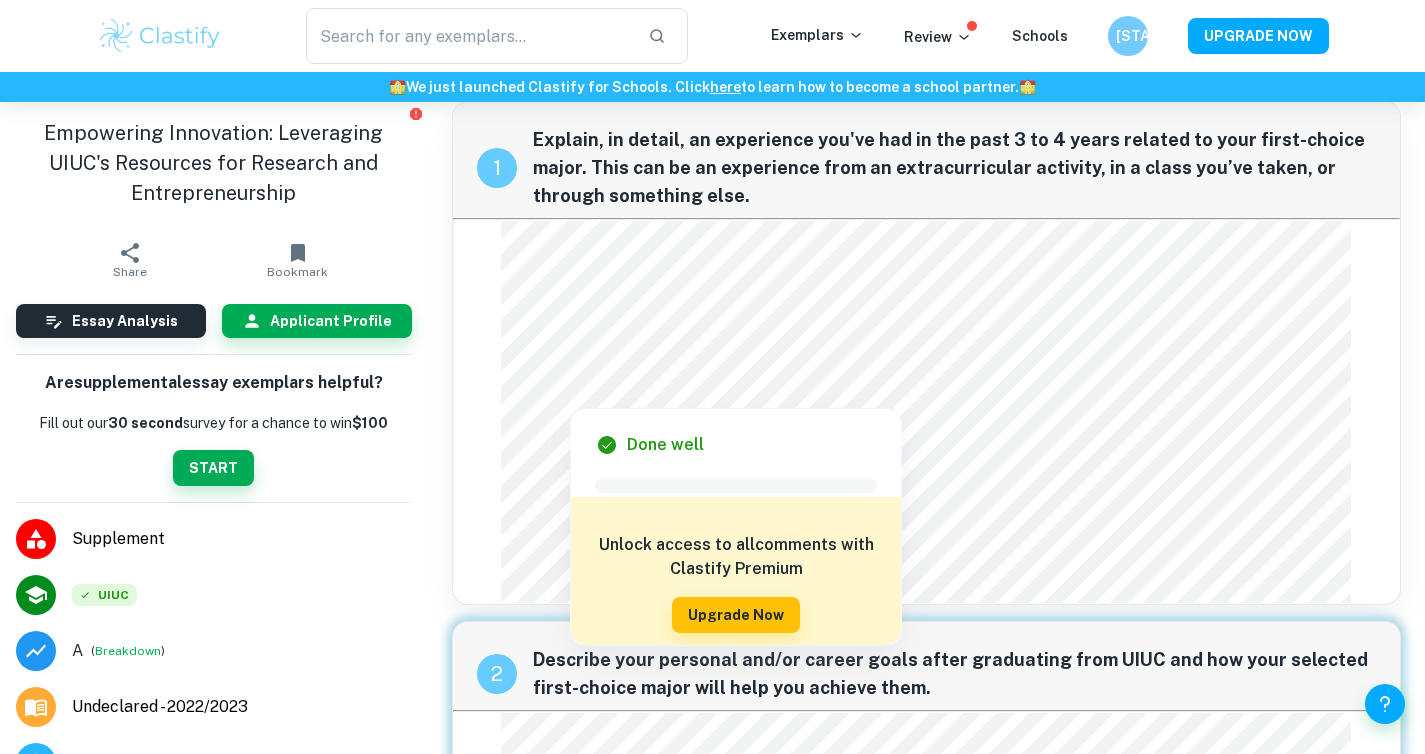 scroll, scrollTop: 21, scrollLeft: 0, axis: vertical 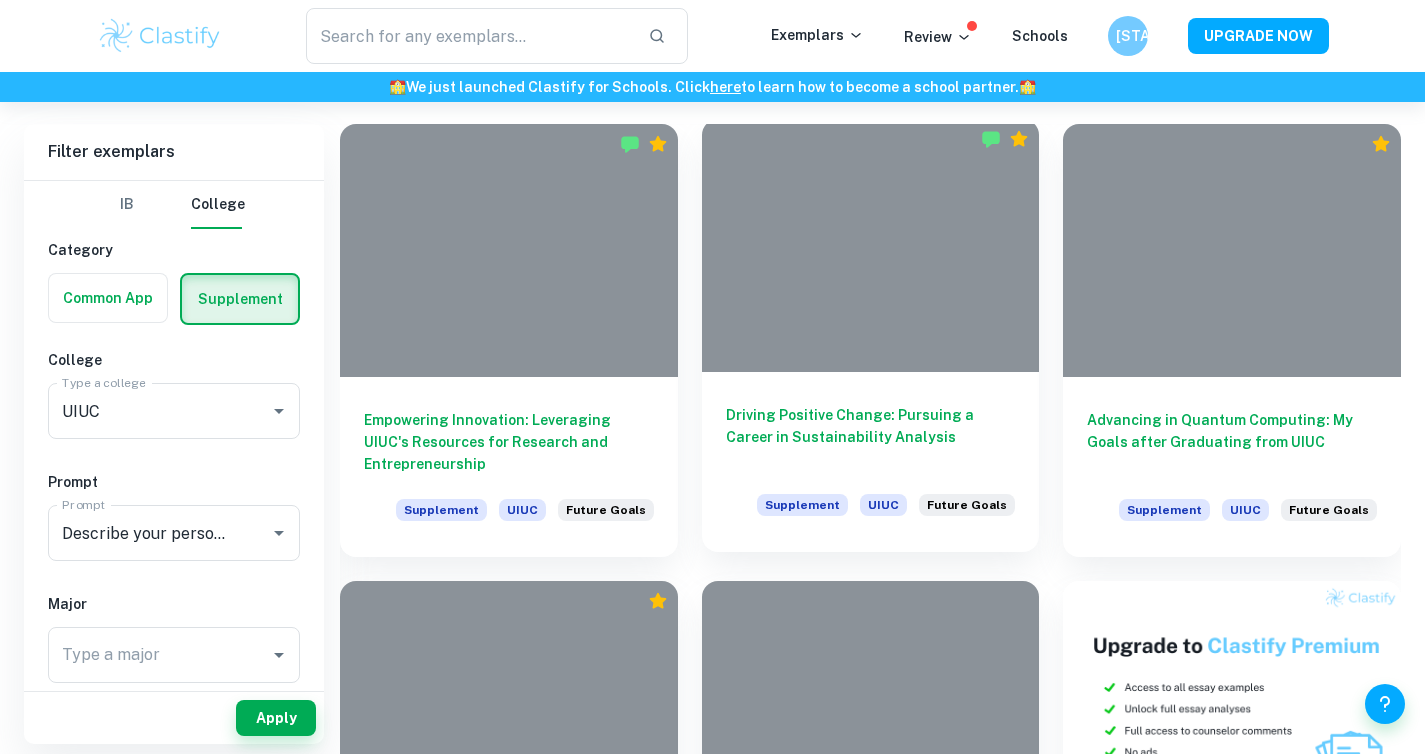 click on "Driving Positive Change: Pursuing a Career in Sustainability Analysis Supplement UIUC Future Goals" at bounding box center [871, 462] 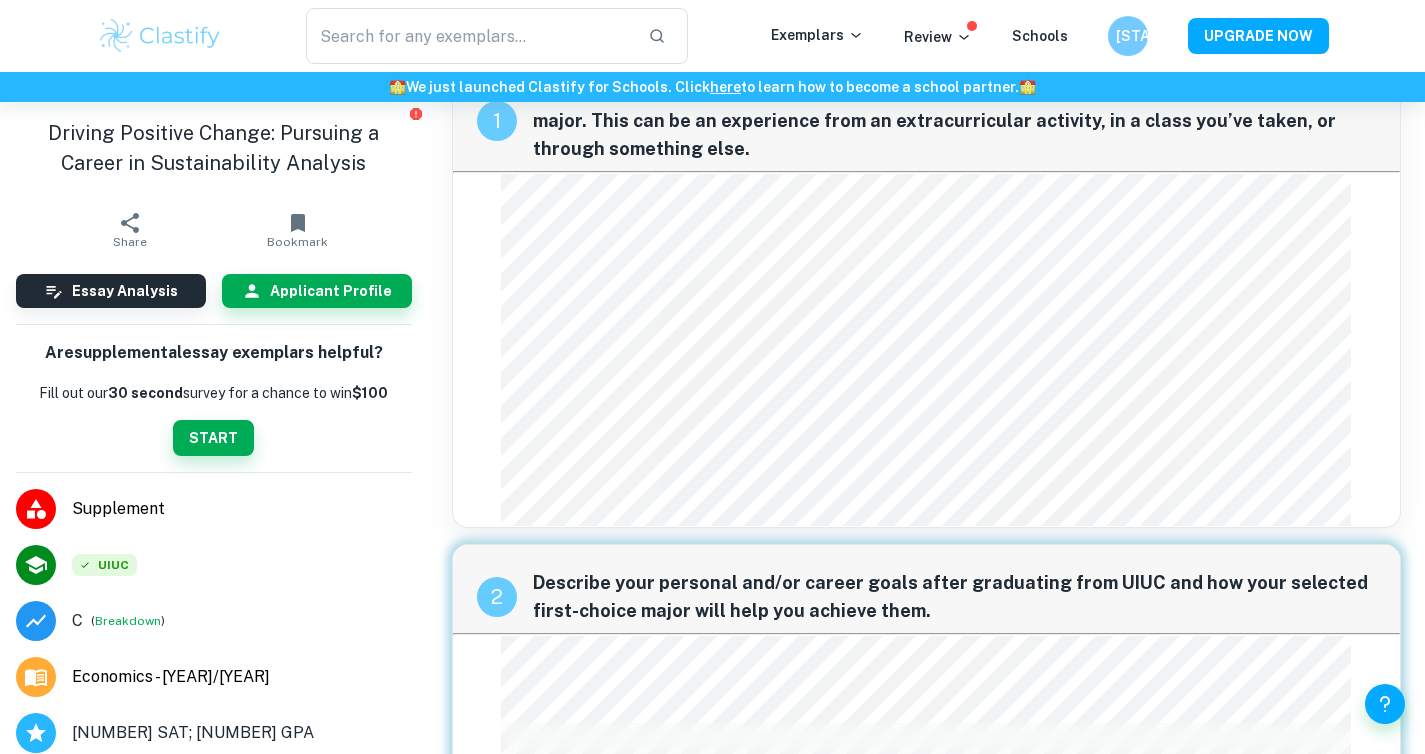 scroll, scrollTop: 65, scrollLeft: 0, axis: vertical 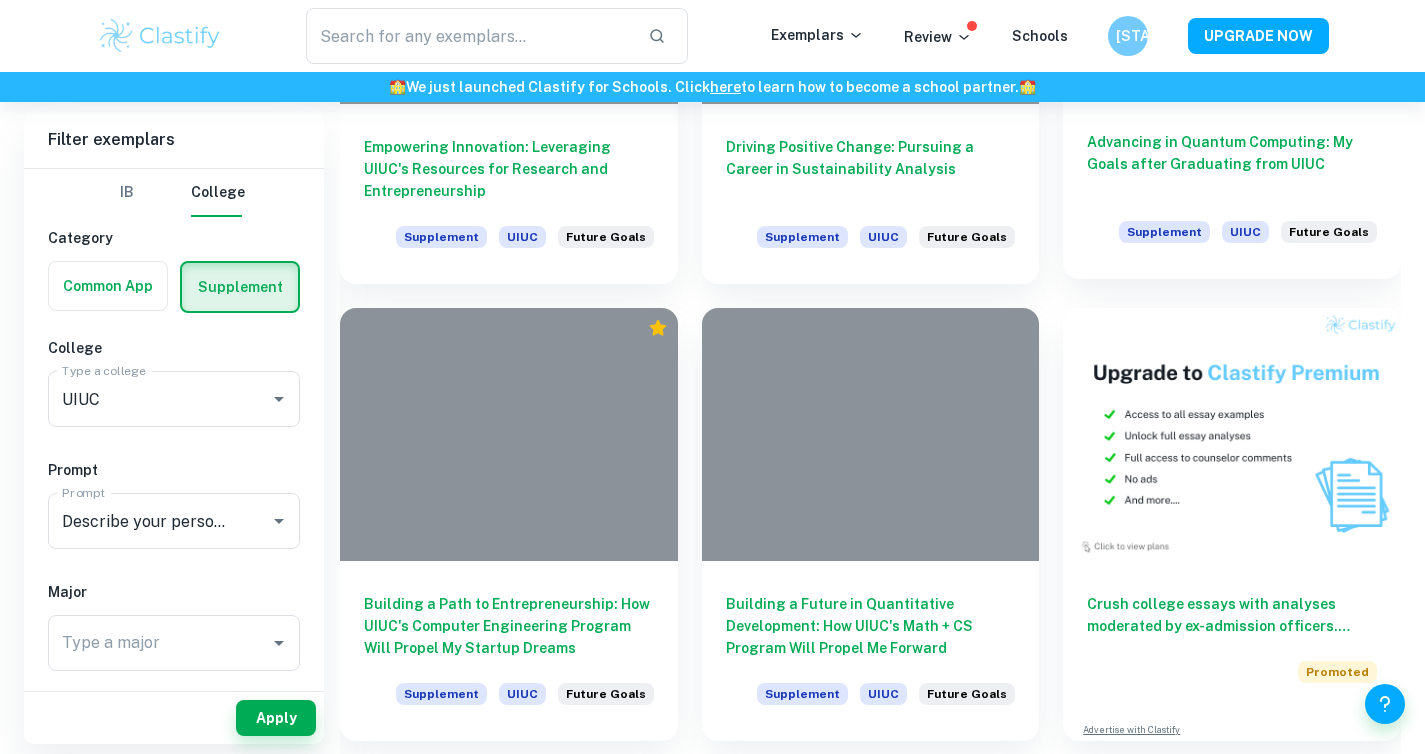 click on "Advancing in Quantum Computing: My Goals after Graduating from UIUC" at bounding box center (1232, 164) 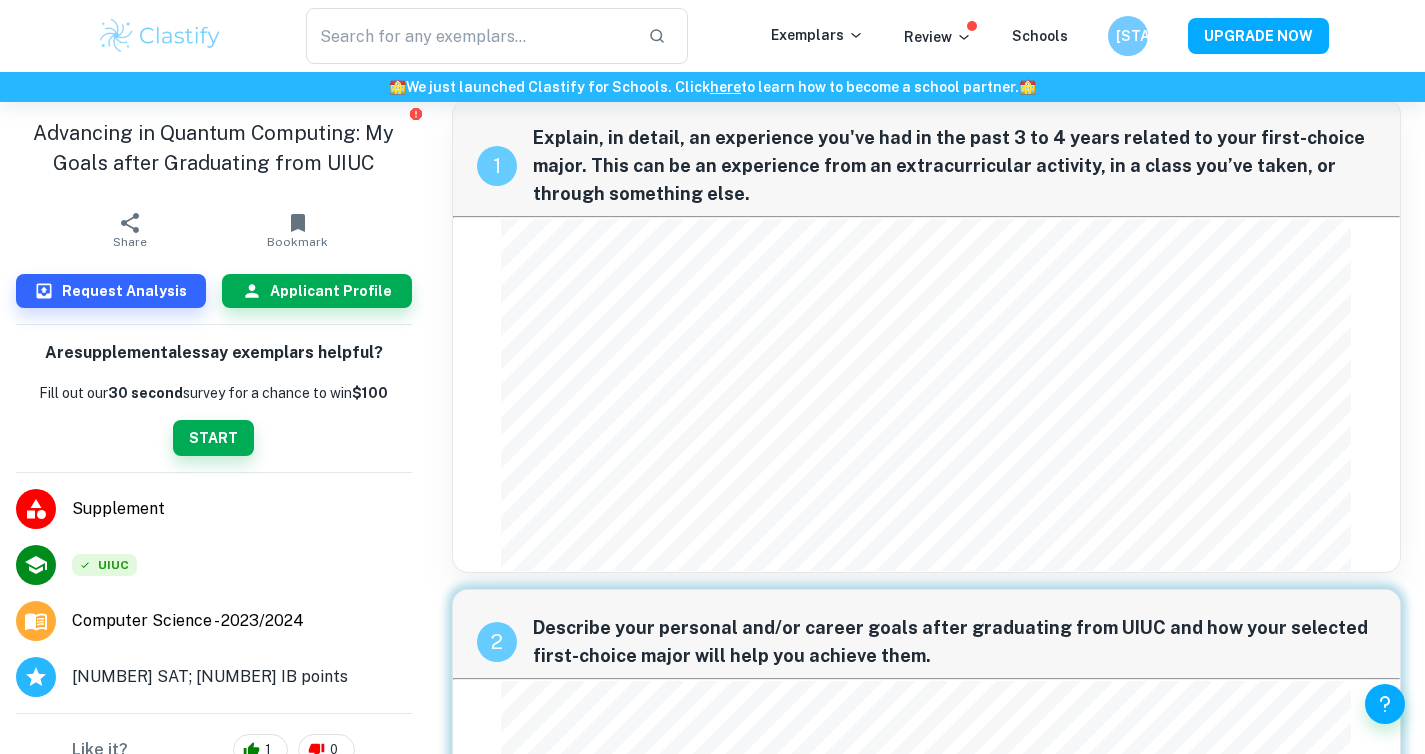 scroll, scrollTop: 332, scrollLeft: 0, axis: vertical 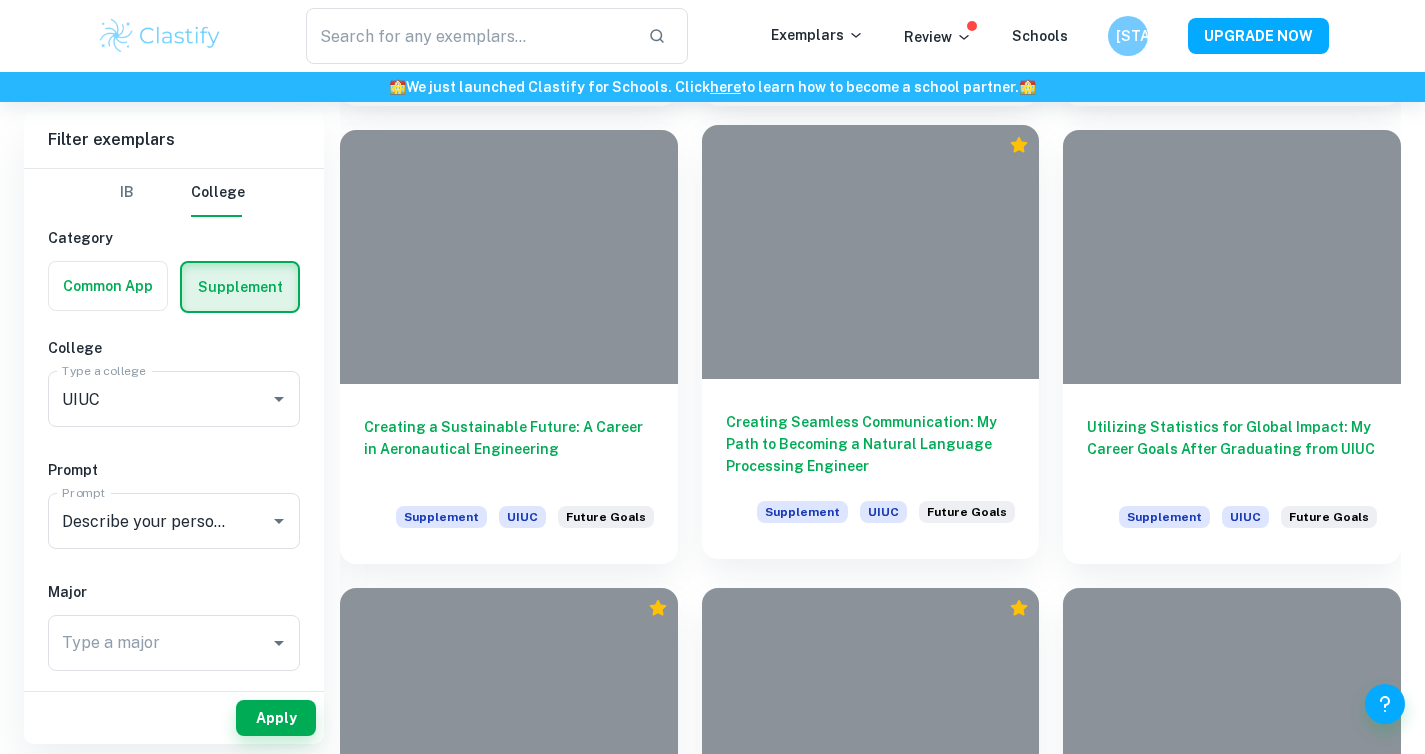 click on "Creating Seamless Communication: My Path to Becoming a Natural Language Processing Engineer" at bounding box center (871, 444) 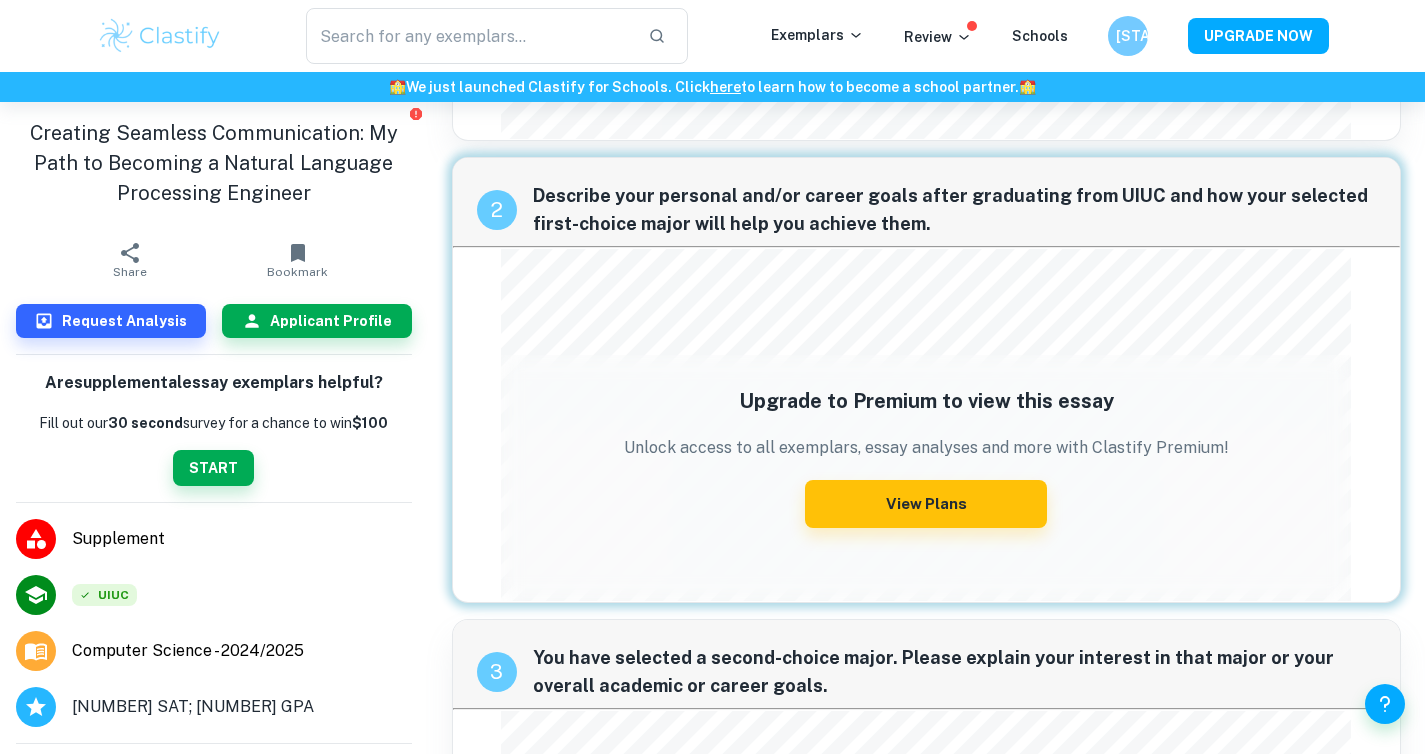 scroll, scrollTop: 414, scrollLeft: 0, axis: vertical 